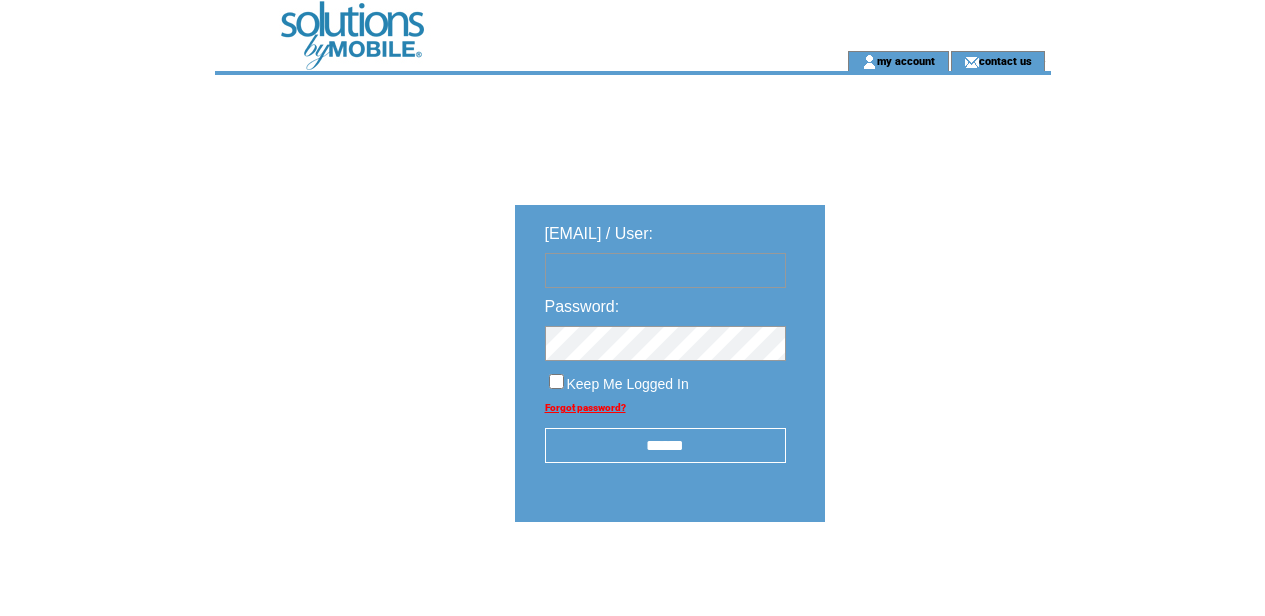 scroll, scrollTop: 0, scrollLeft: 0, axis: both 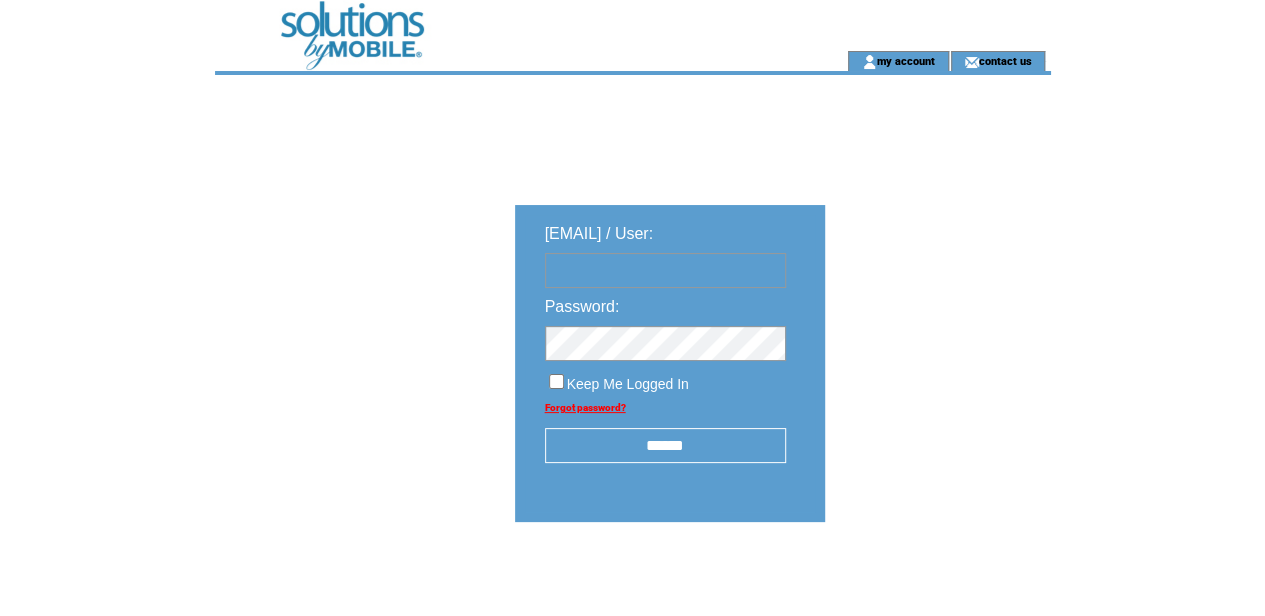 drag, startPoint x: 0, startPoint y: 0, endPoint x: 614, endPoint y: 270, distance: 670.74286 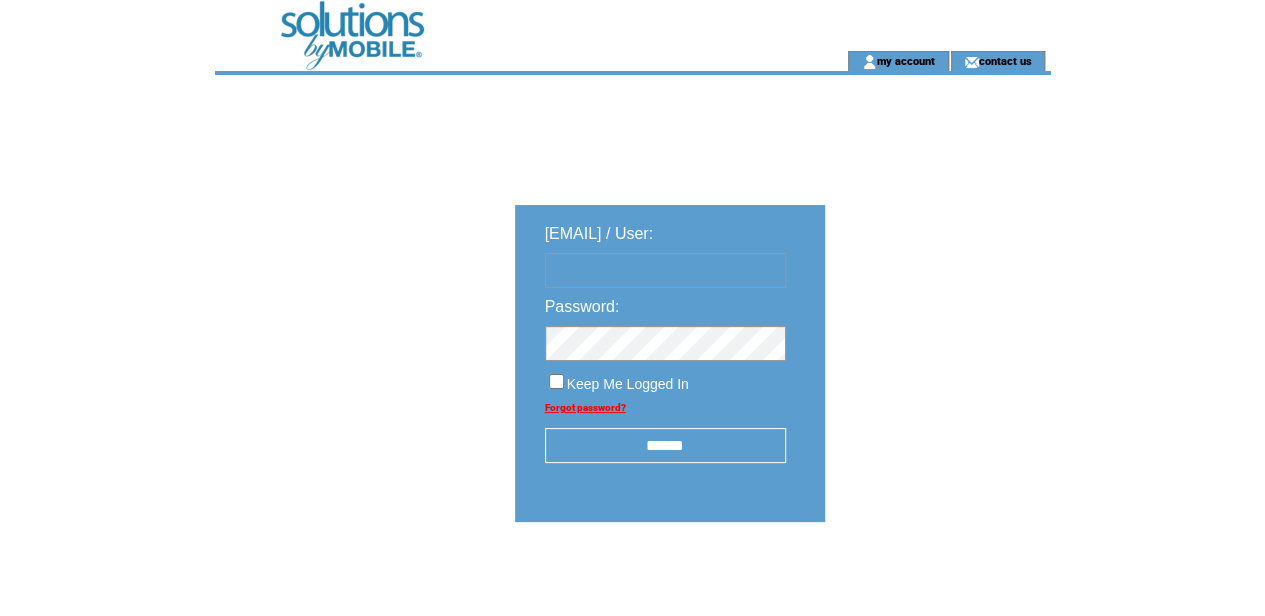 type on "******" 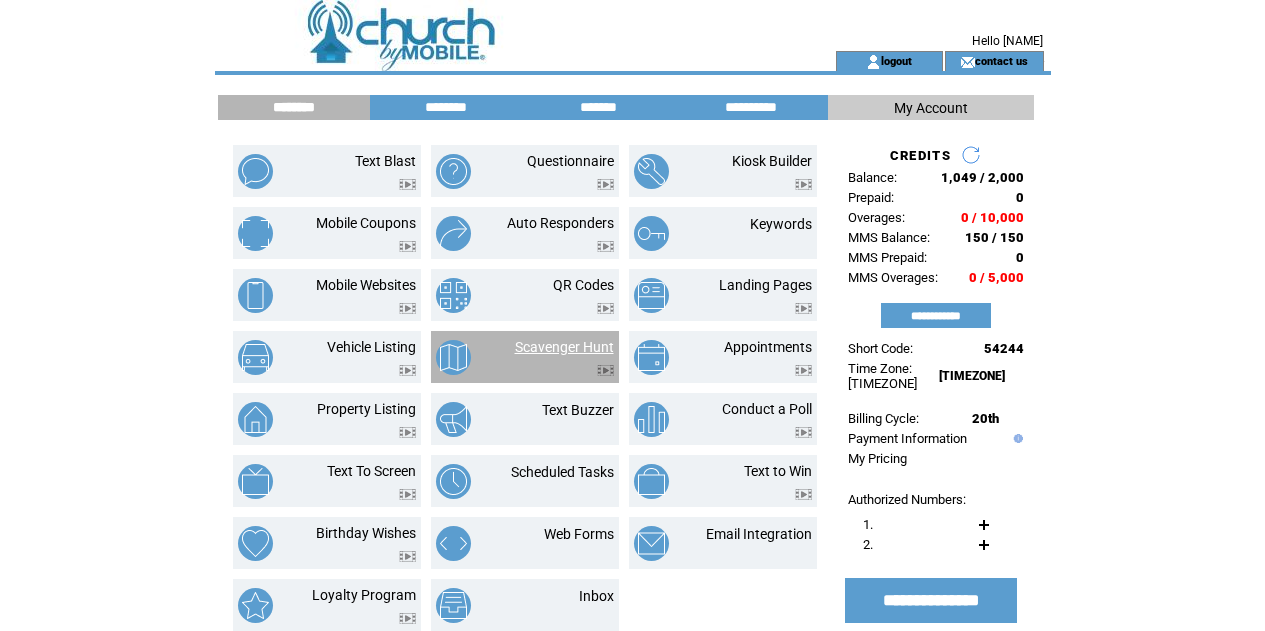 scroll, scrollTop: 0, scrollLeft: 0, axis: both 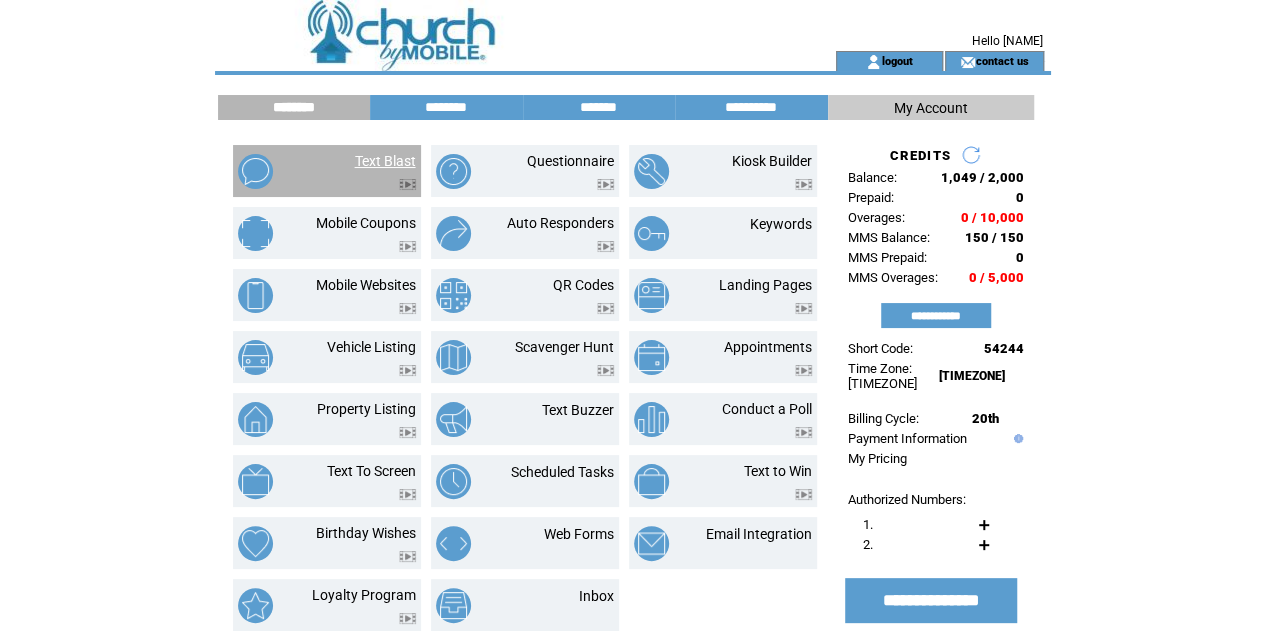 click on "Text Blast" at bounding box center (385, 161) 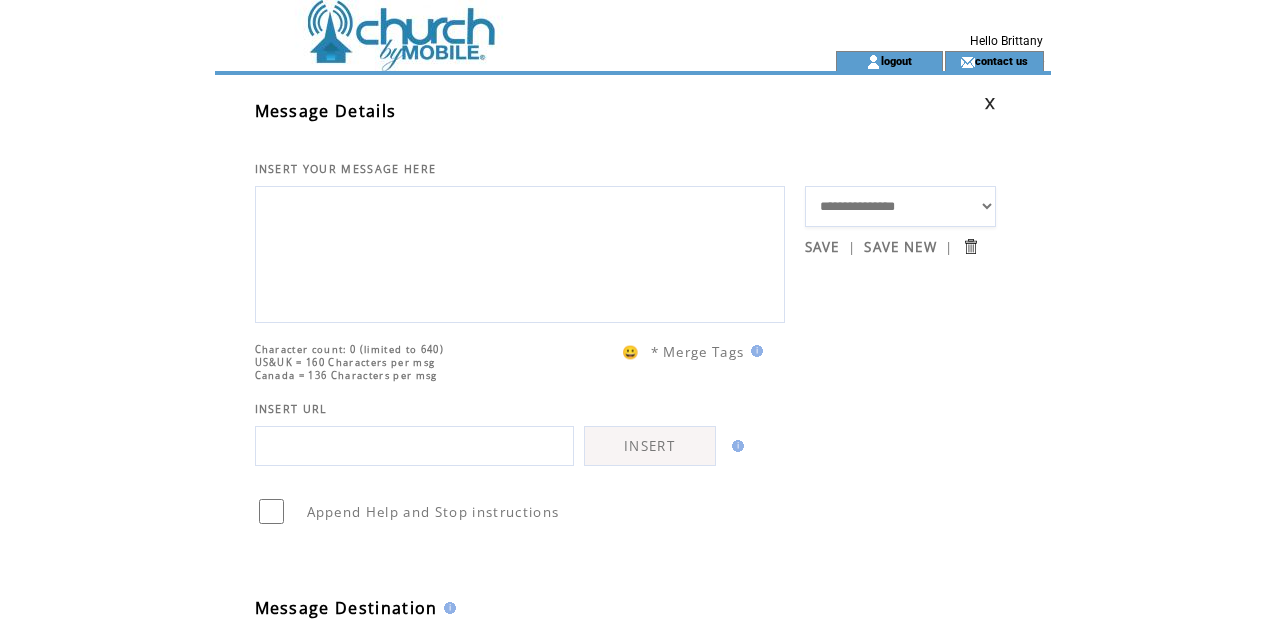 scroll, scrollTop: 0, scrollLeft: 0, axis: both 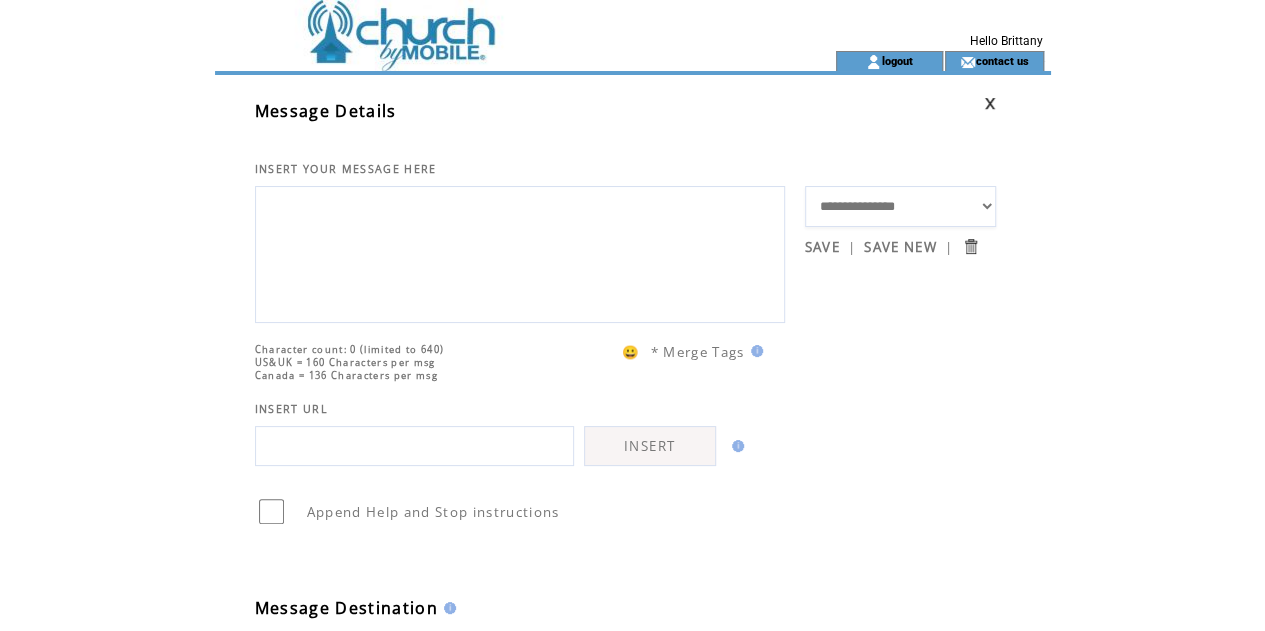 click at bounding box center (520, 252) 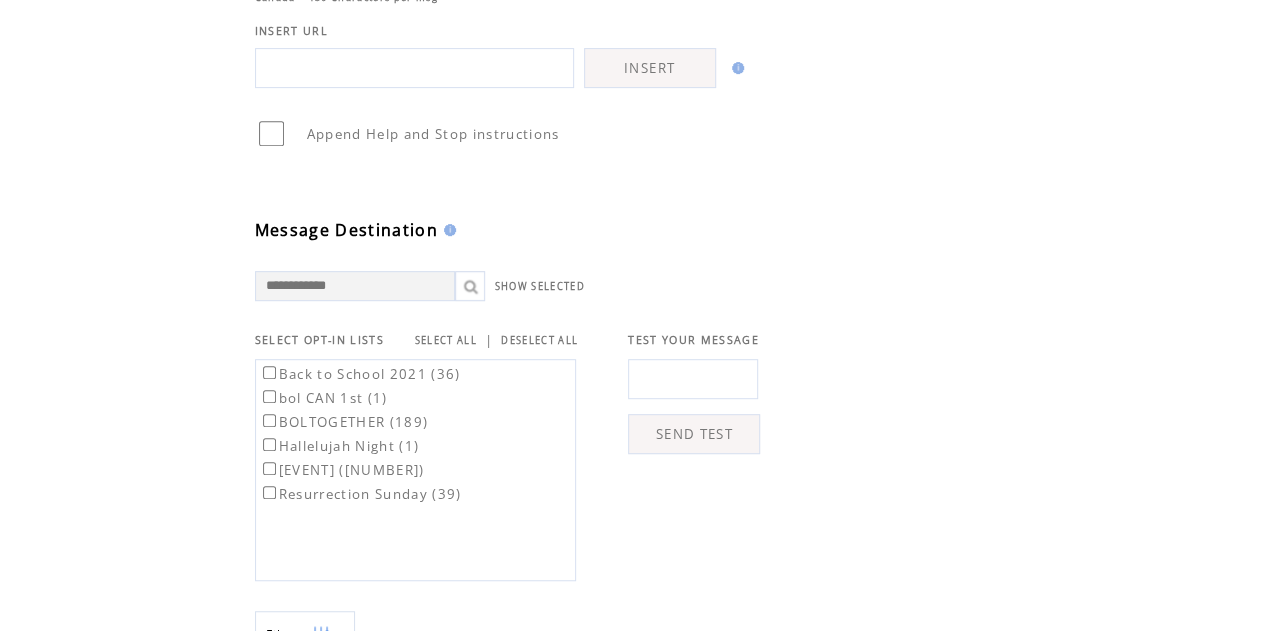 scroll, scrollTop: 417, scrollLeft: 0, axis: vertical 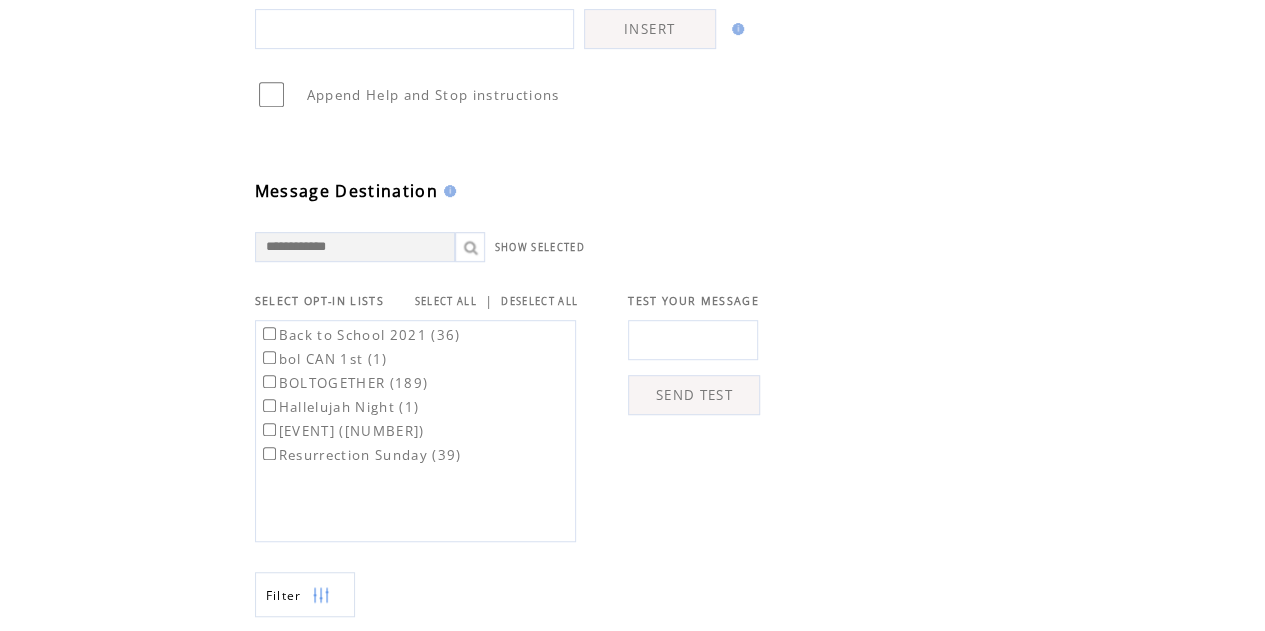 type on "**********" 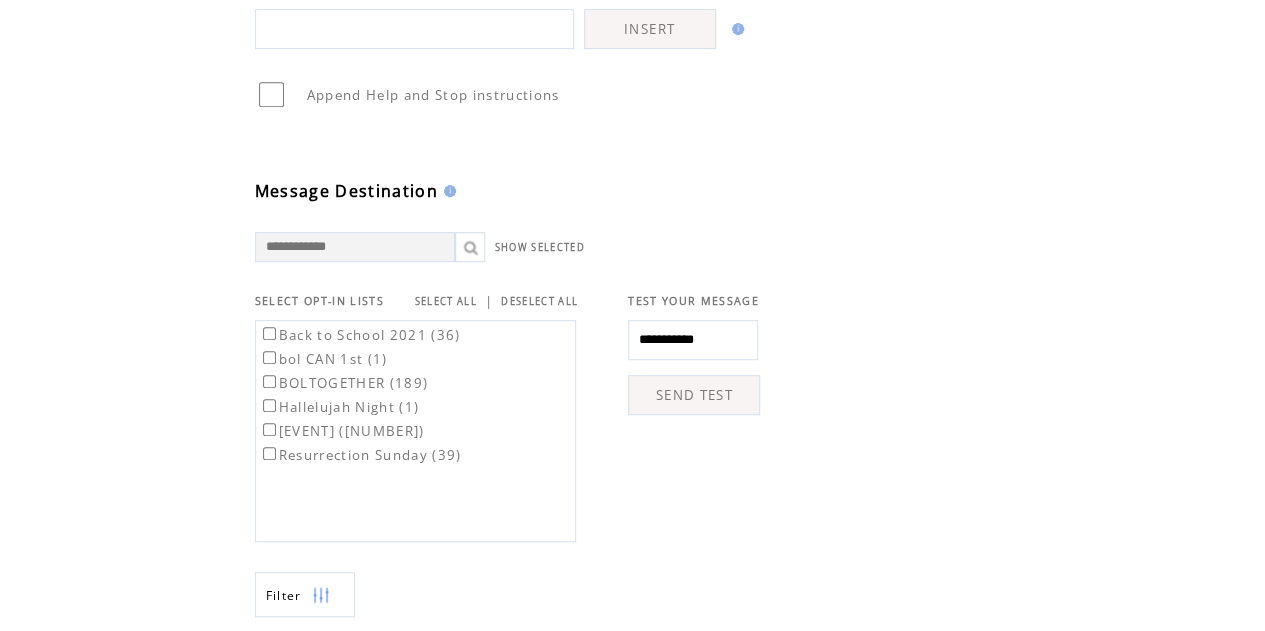 click on "SEND TEST" at bounding box center (694, 395) 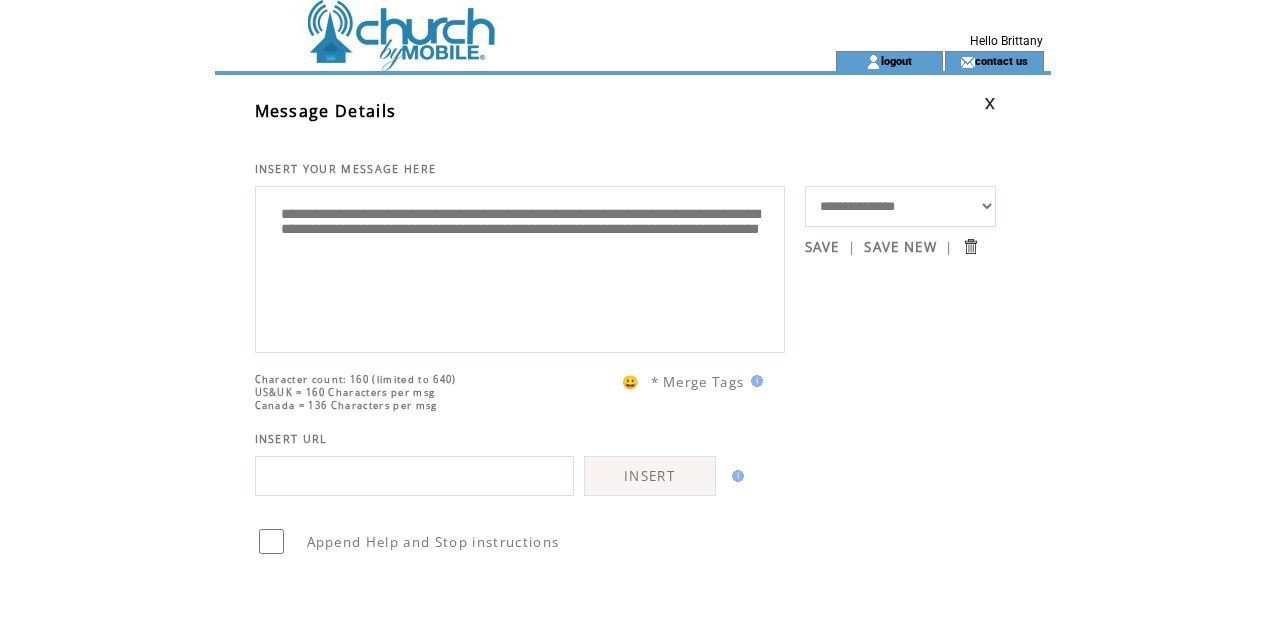 scroll, scrollTop: 0, scrollLeft: 0, axis: both 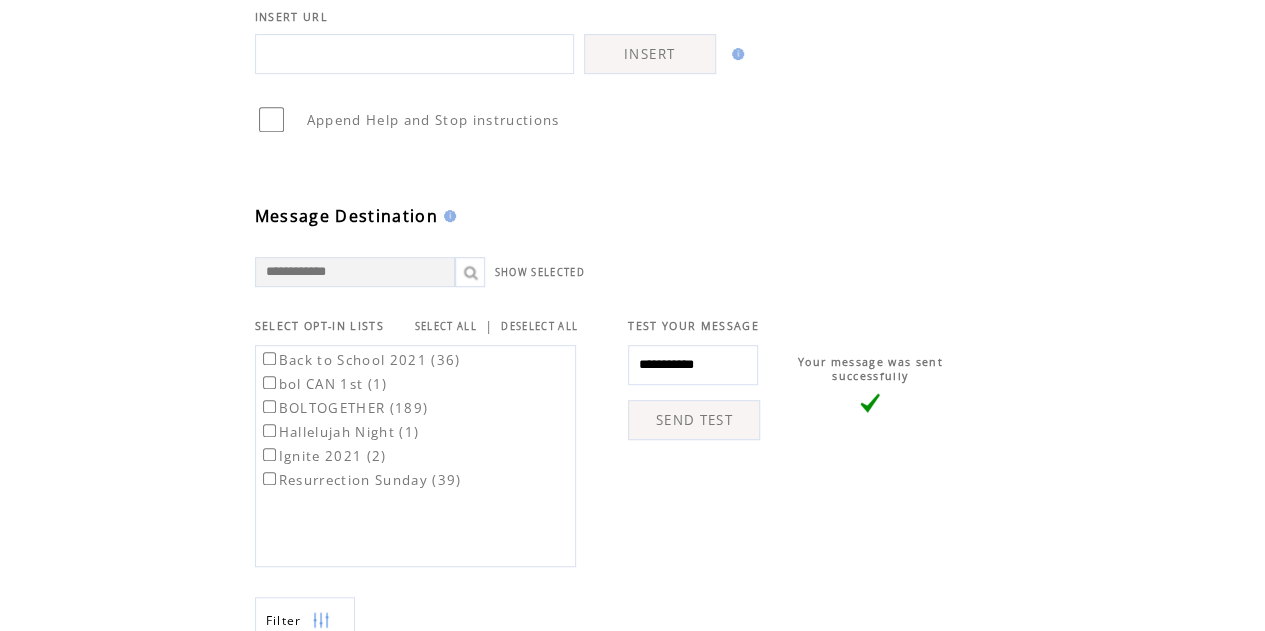 click on "**********" at bounding box center (693, 365) 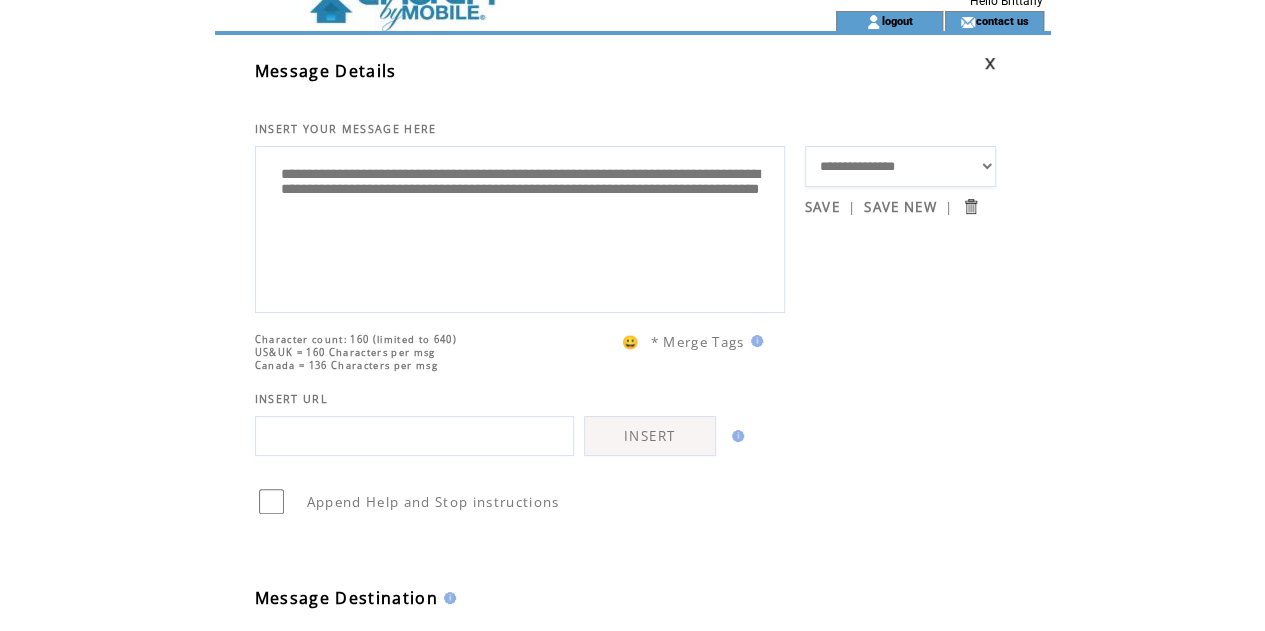 scroll, scrollTop: 0, scrollLeft: 0, axis: both 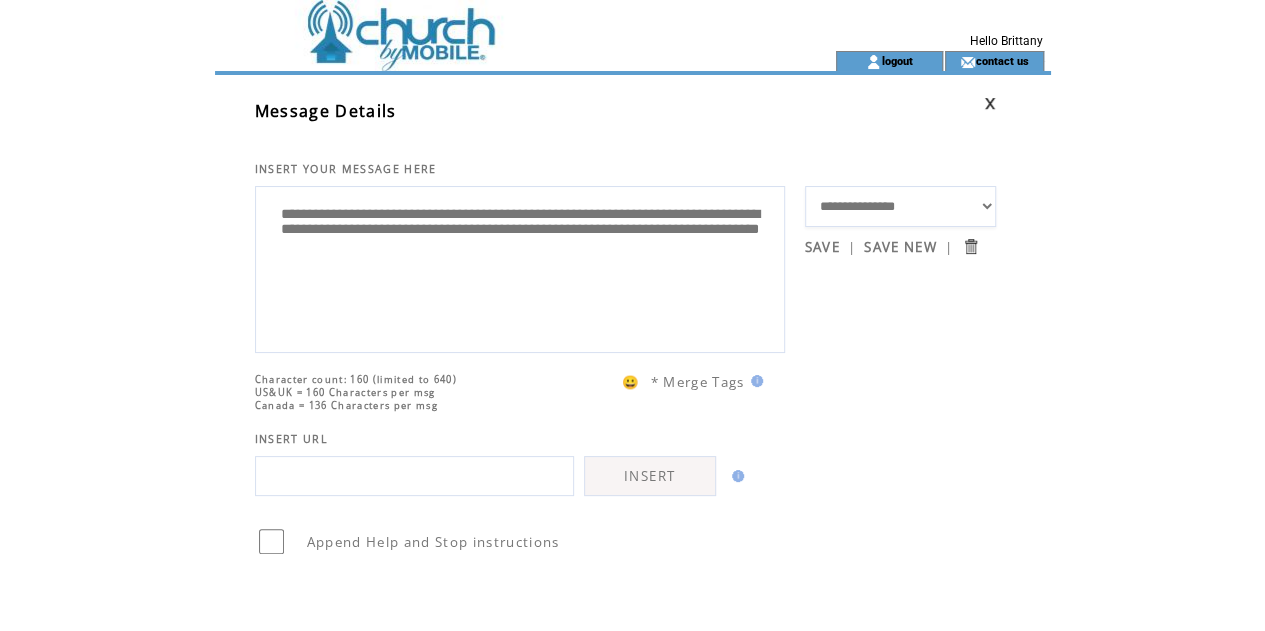 click on "**********" at bounding box center [520, 267] 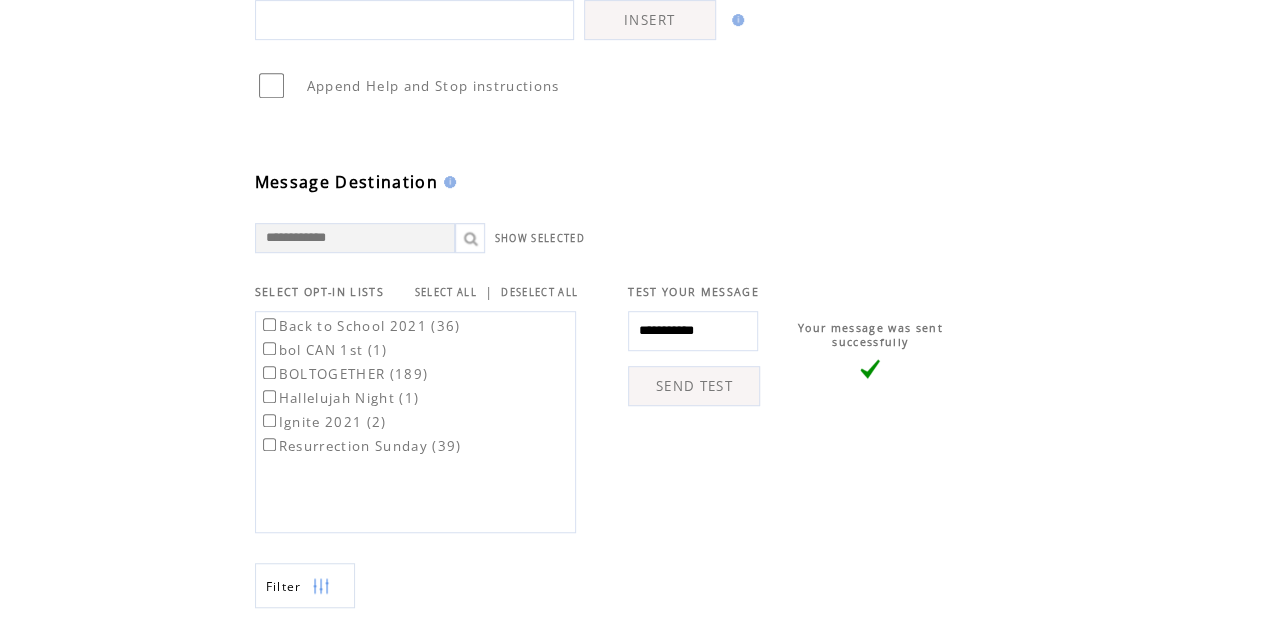 scroll, scrollTop: 523, scrollLeft: 0, axis: vertical 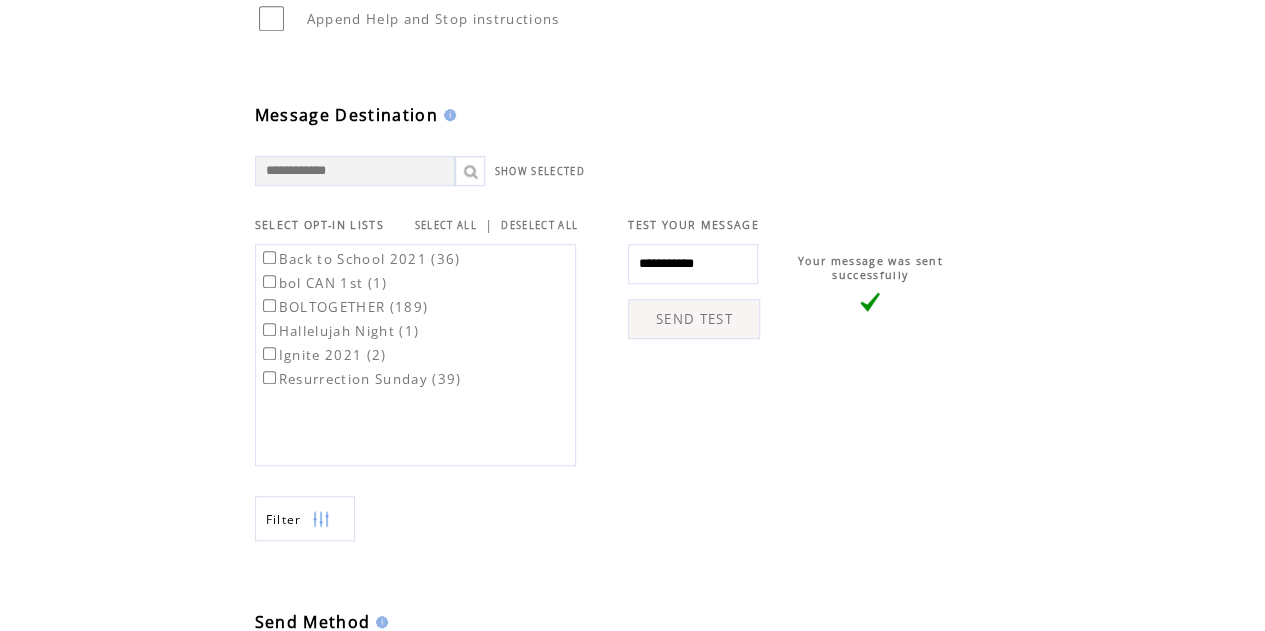 click on "**********" at bounding box center (693, 264) 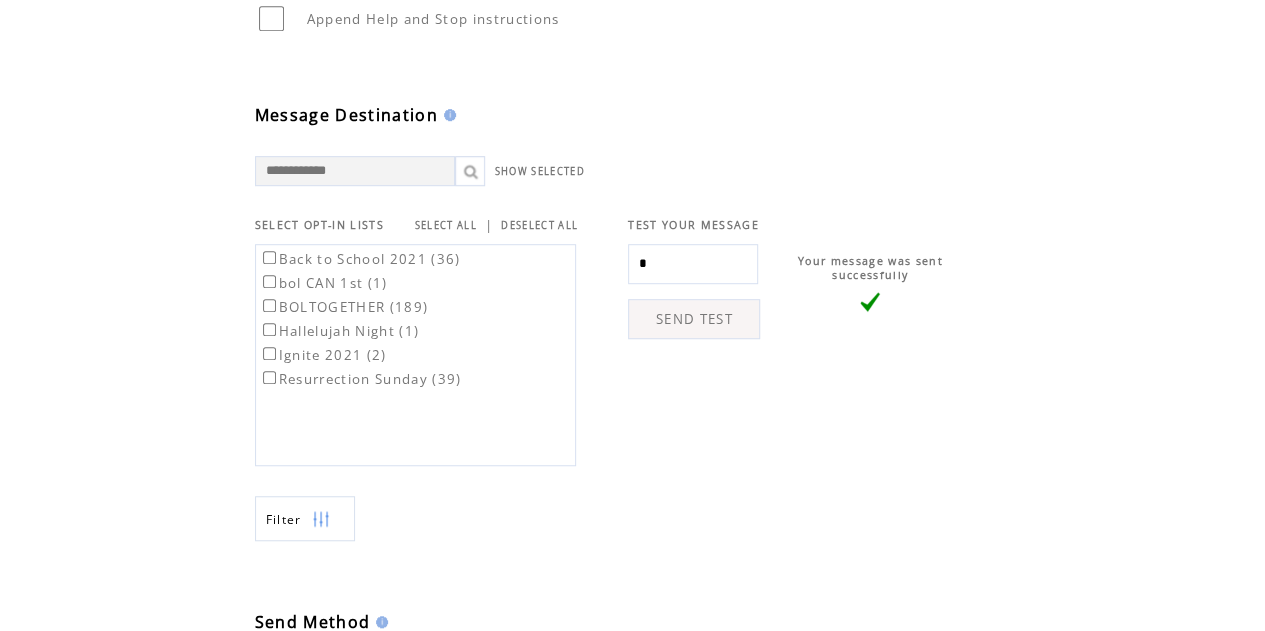 type on "**********" 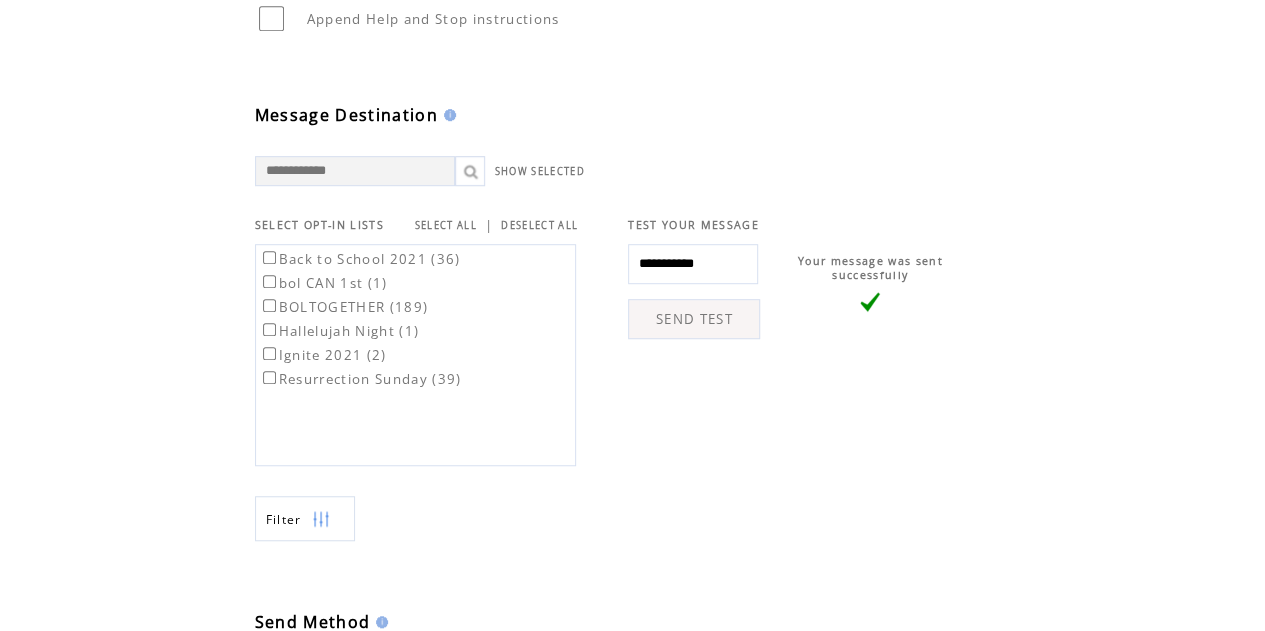 click on "SEND TEST" at bounding box center (694, 319) 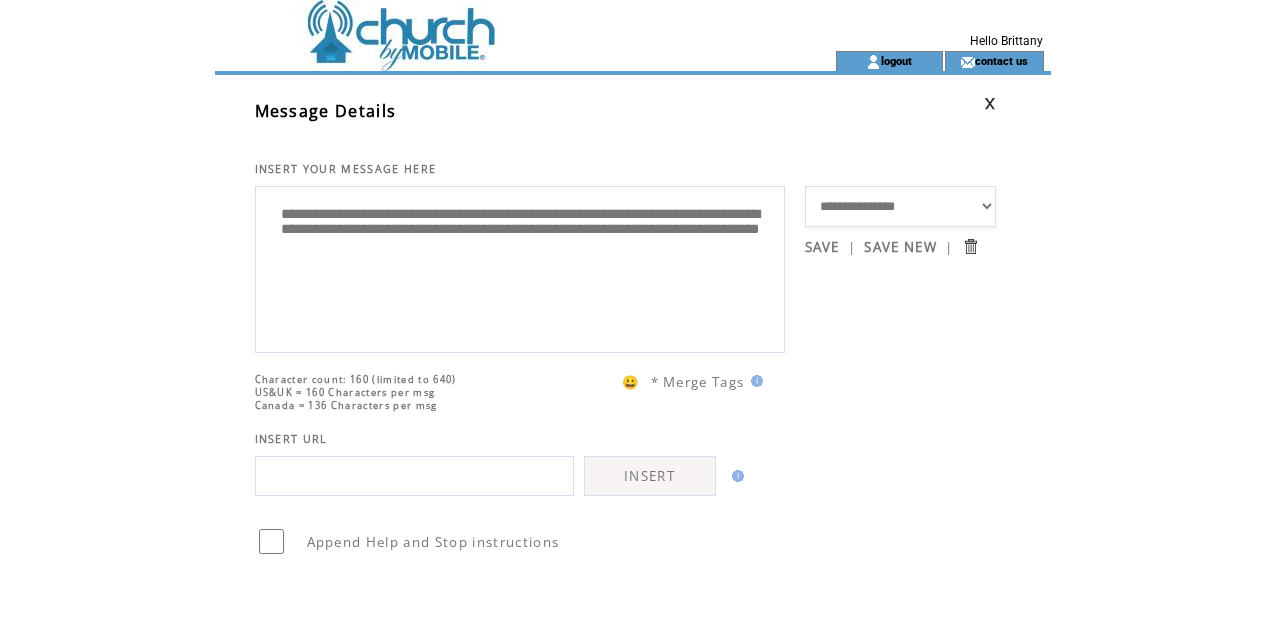 scroll, scrollTop: 0, scrollLeft: 0, axis: both 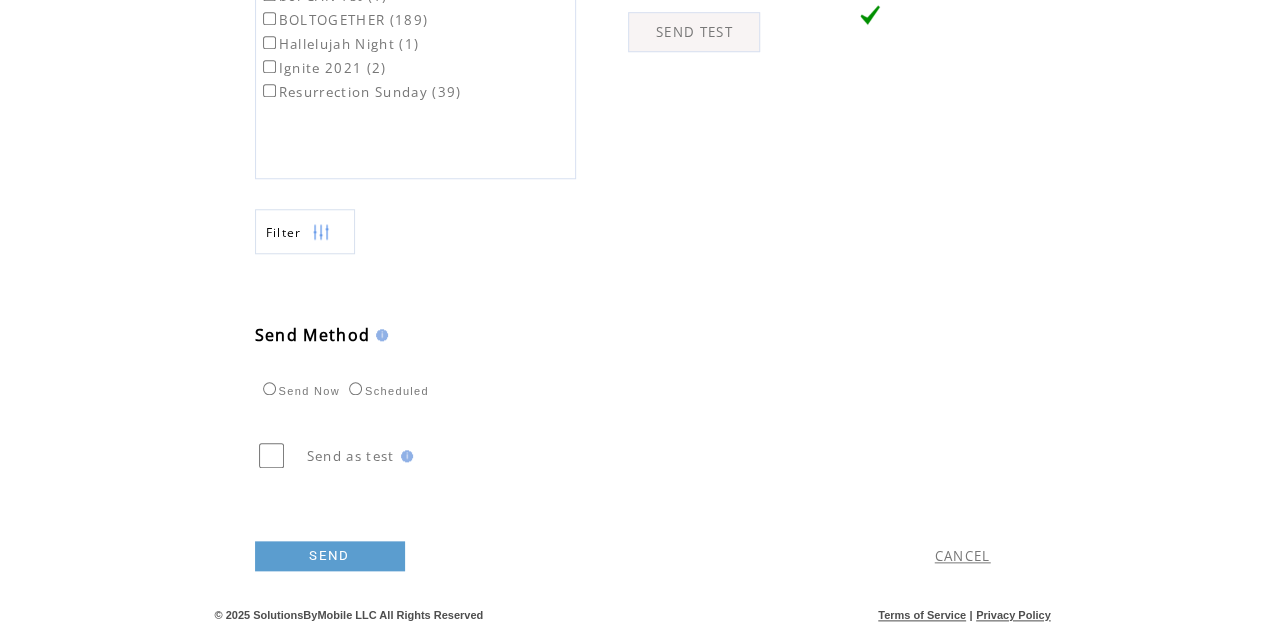 click on "SEND" at bounding box center (330, 556) 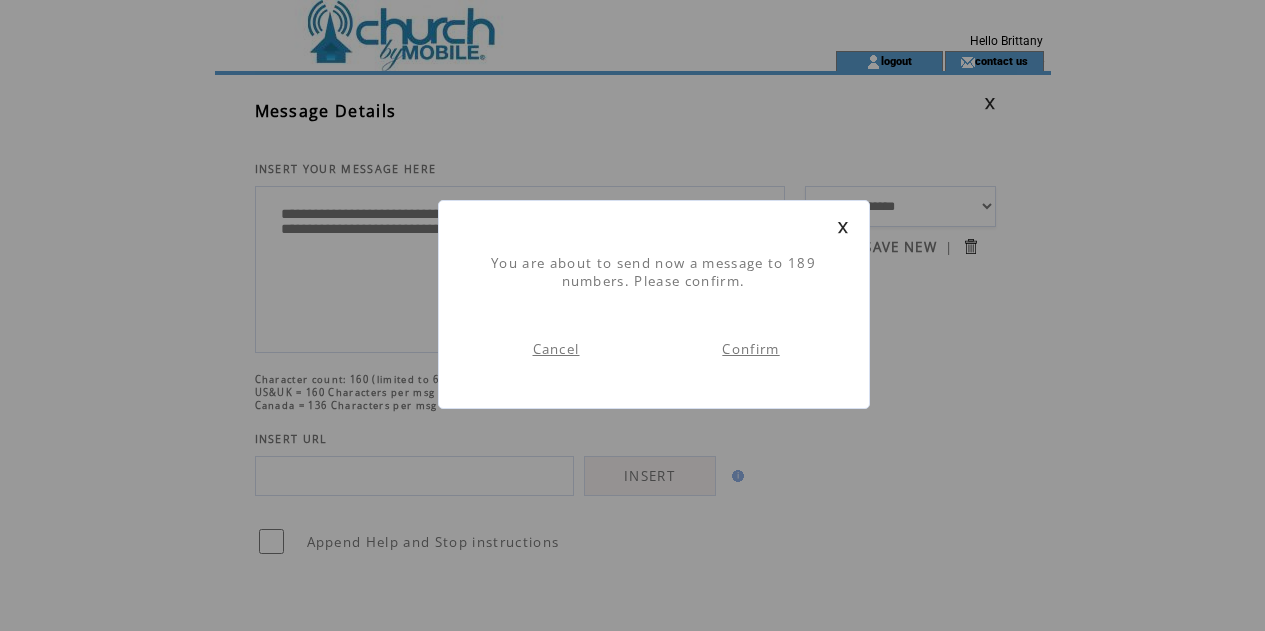 scroll, scrollTop: 1, scrollLeft: 0, axis: vertical 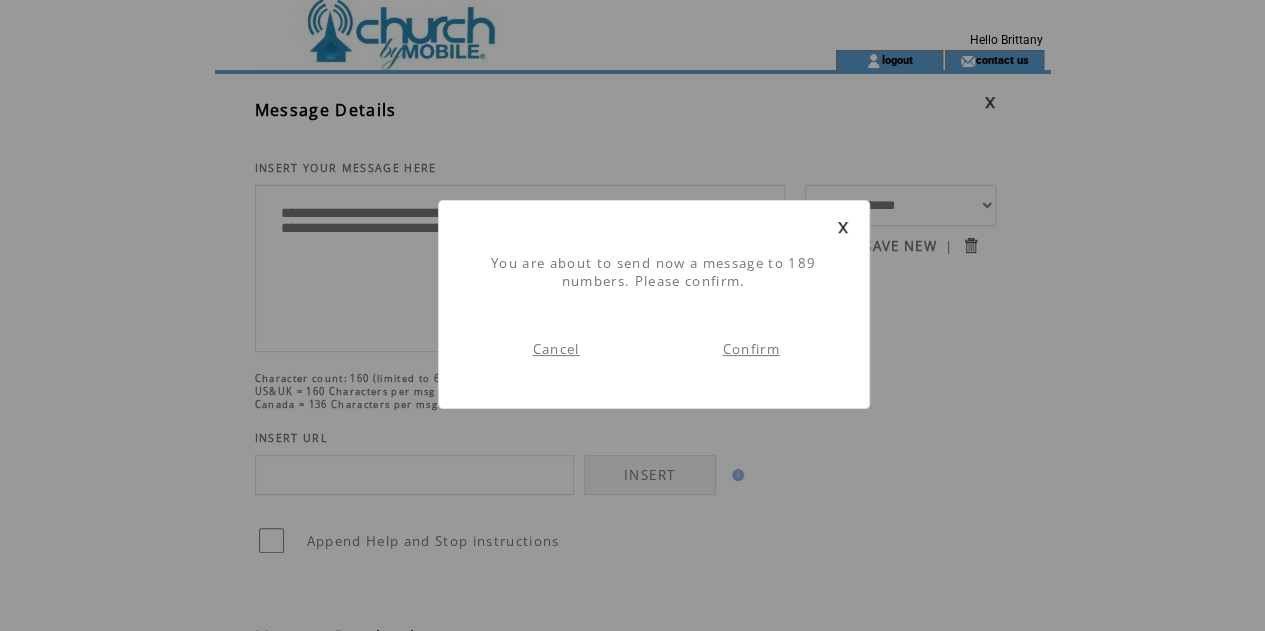 click on "Confirm" at bounding box center [750, 349] 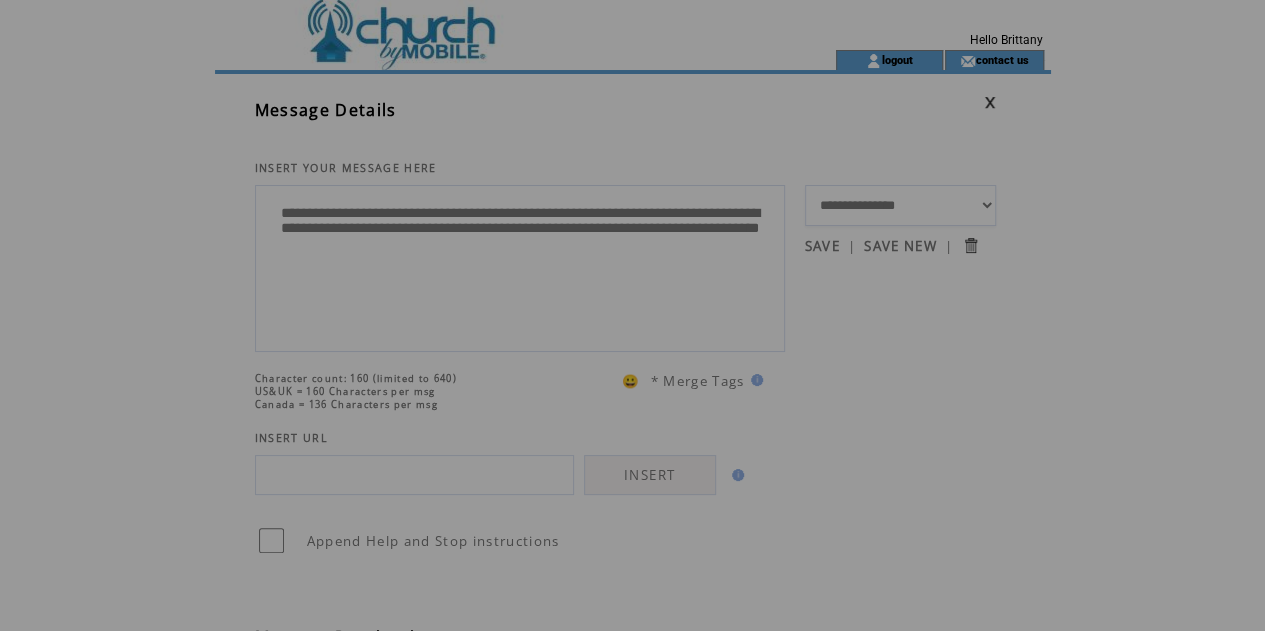 scroll, scrollTop: 0, scrollLeft: 0, axis: both 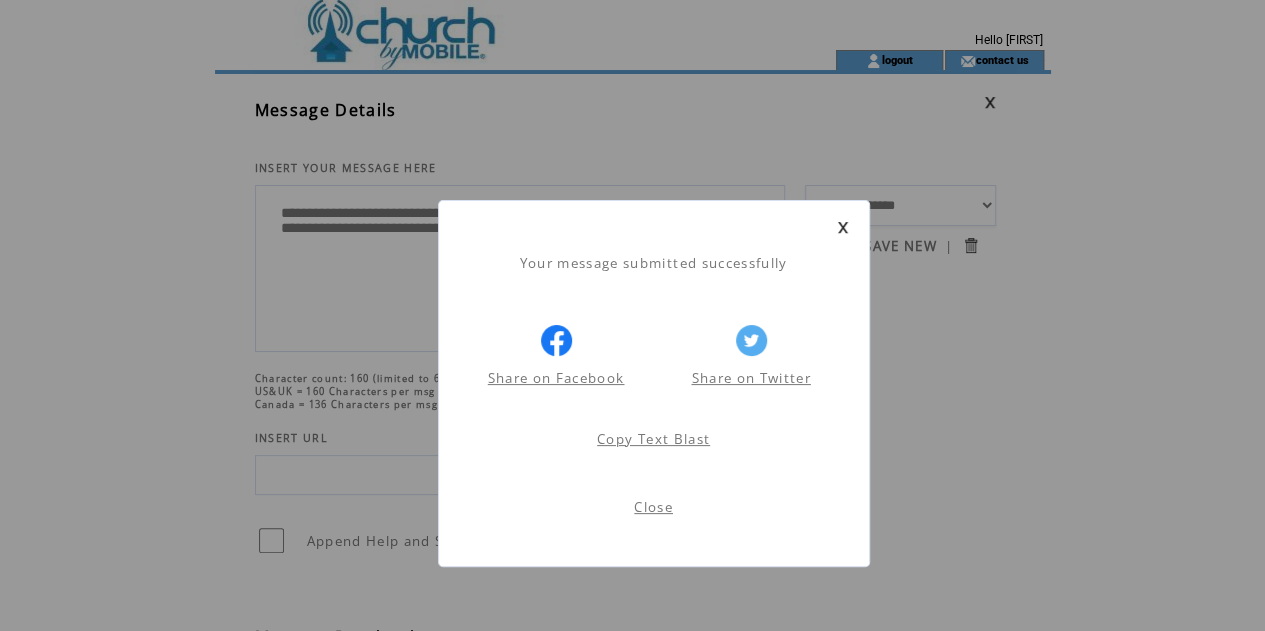 click on "Close" at bounding box center [653, 507] 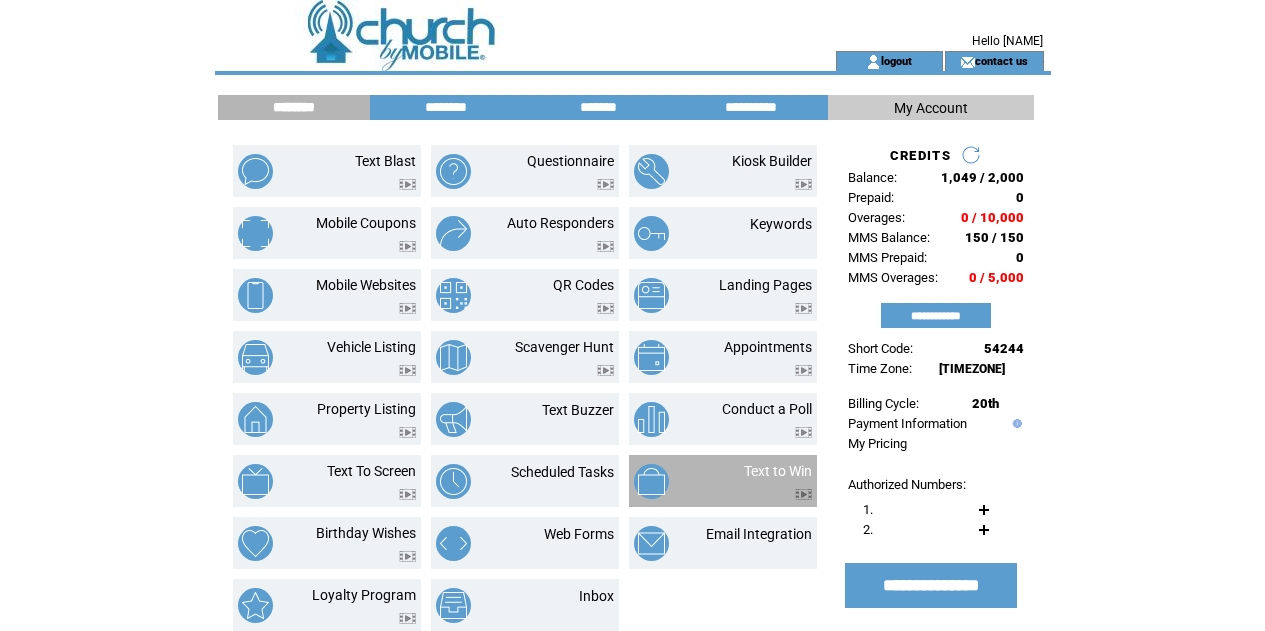 scroll, scrollTop: 0, scrollLeft: 0, axis: both 